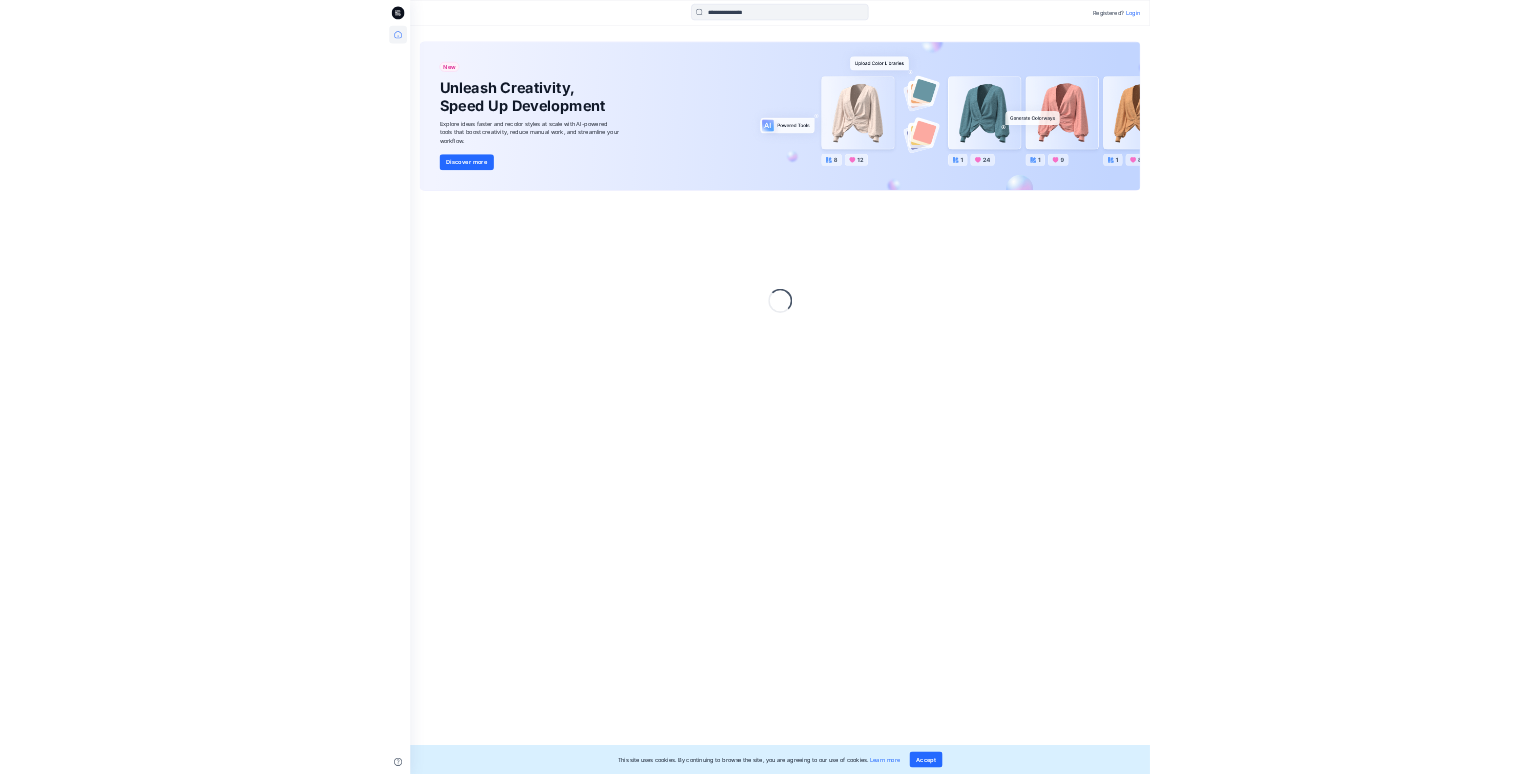 scroll, scrollTop: 0, scrollLeft: 0, axis: both 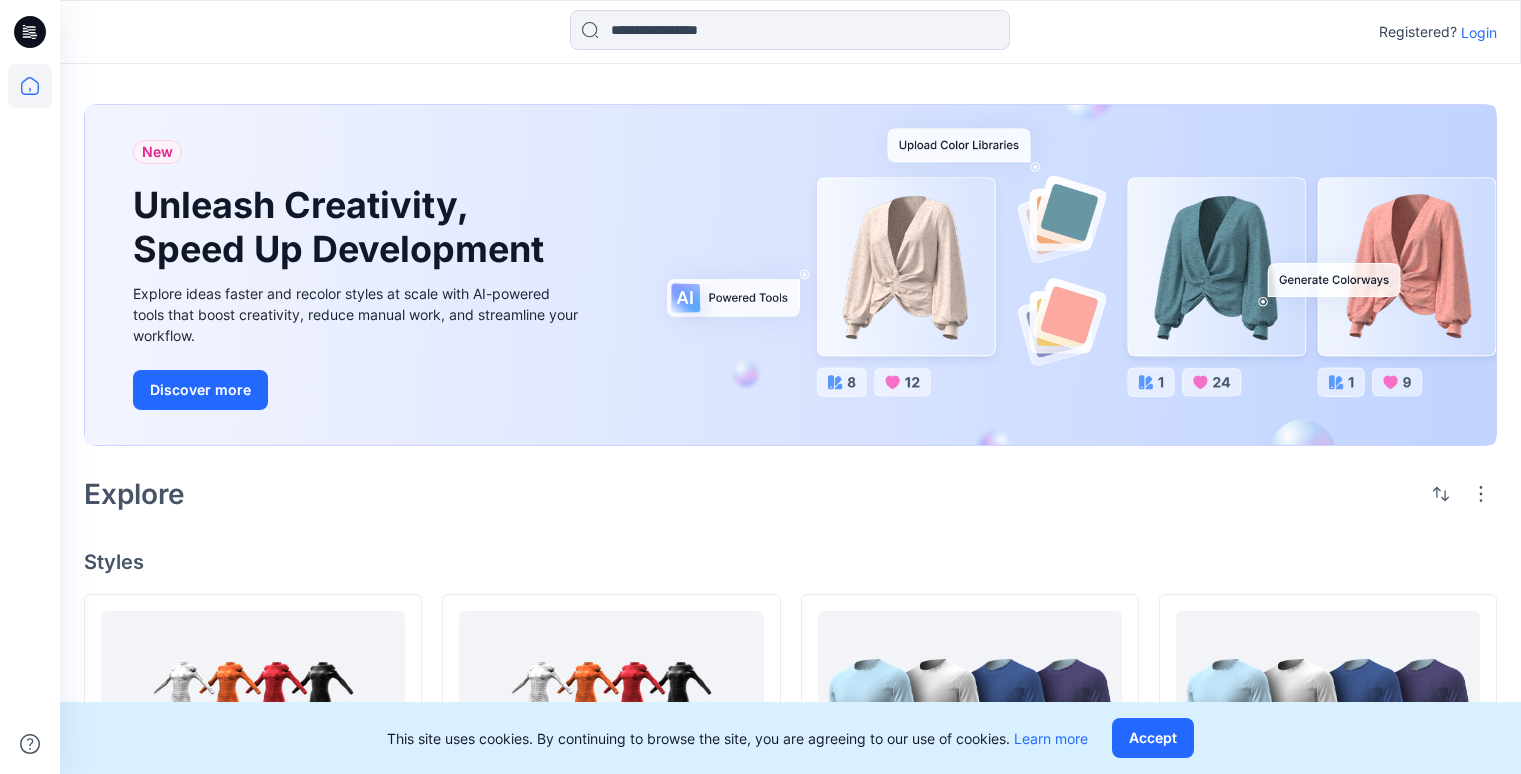 click on "Login" at bounding box center (1479, 32) 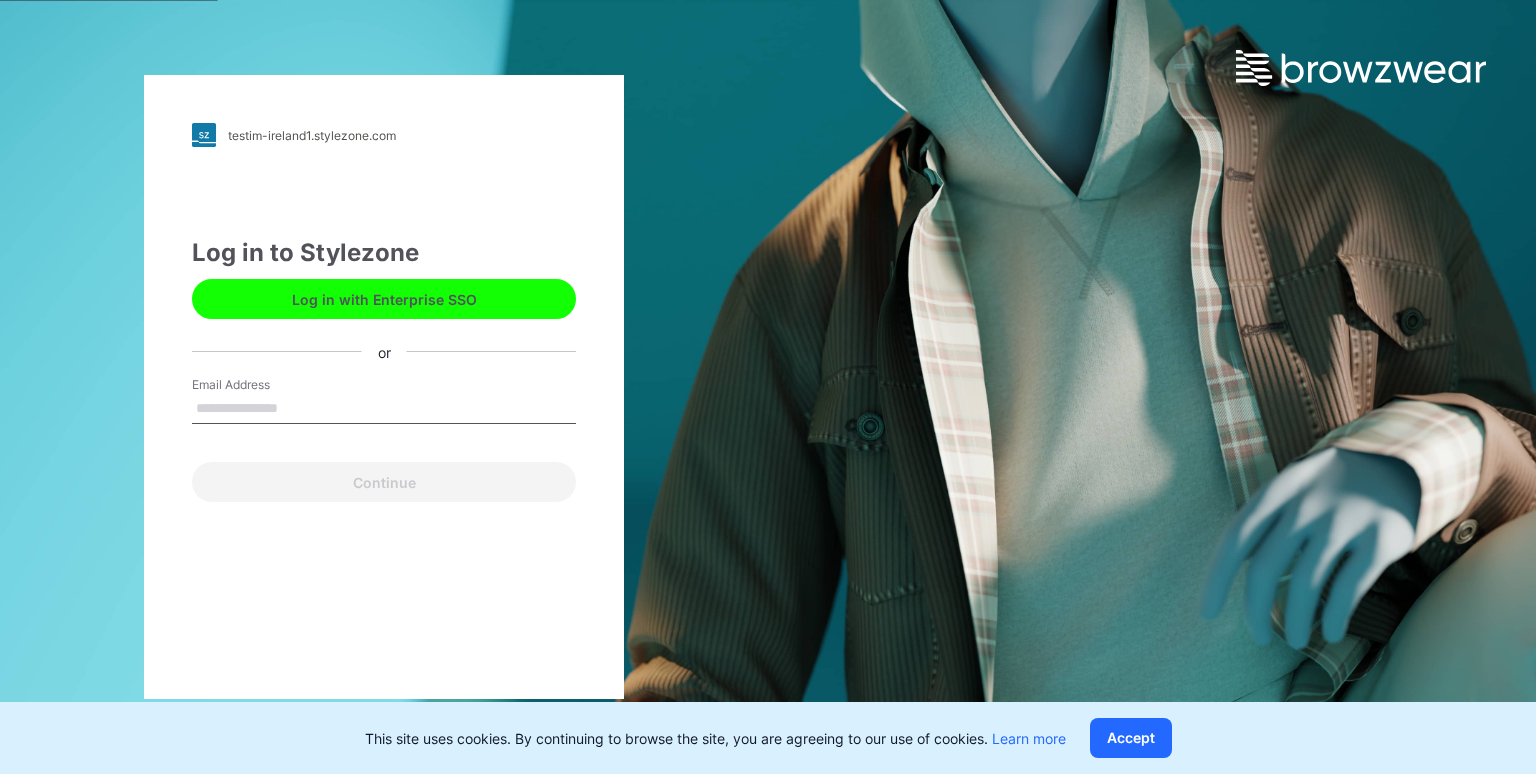 click on "Email Address" at bounding box center [384, 409] 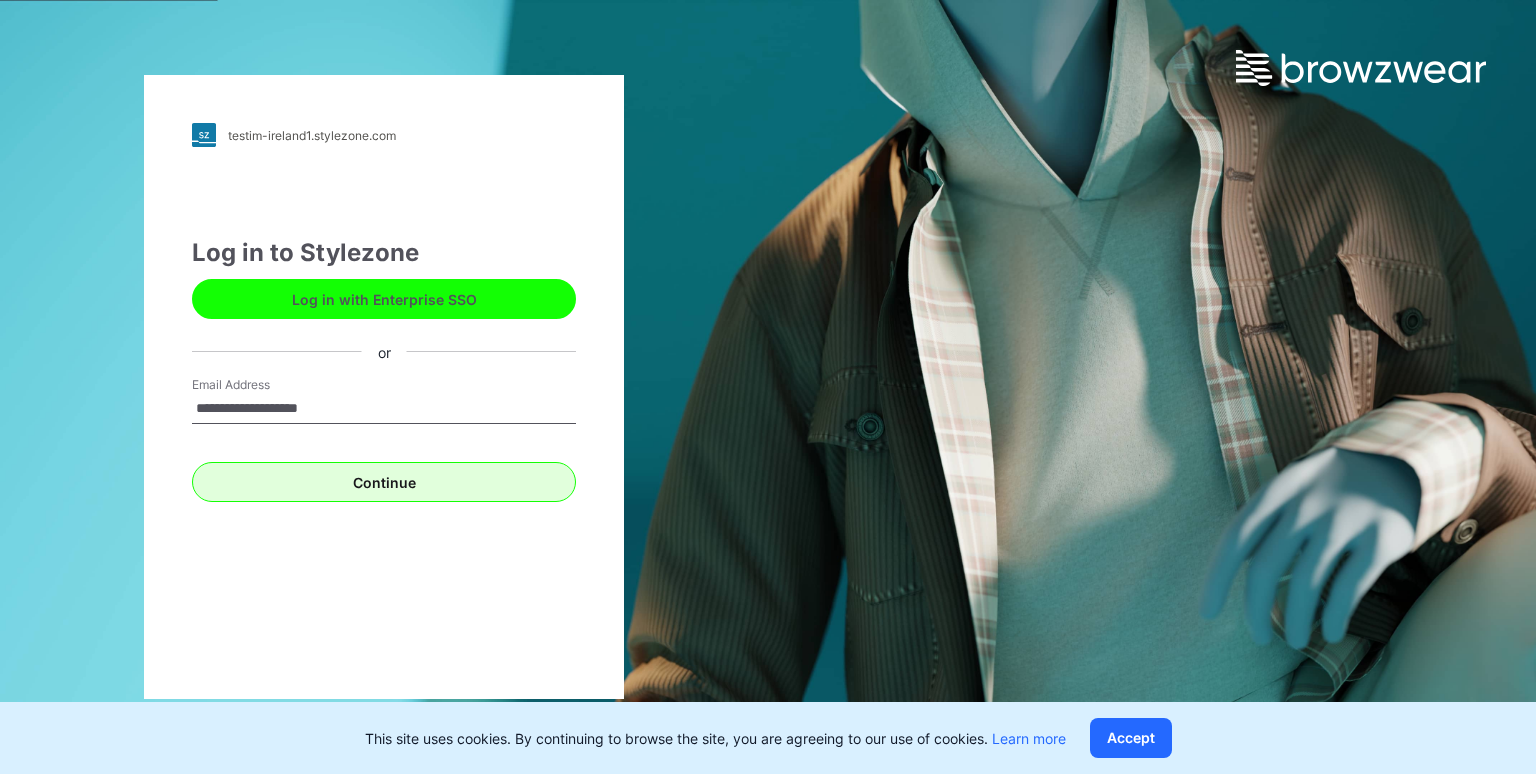 type on "**********" 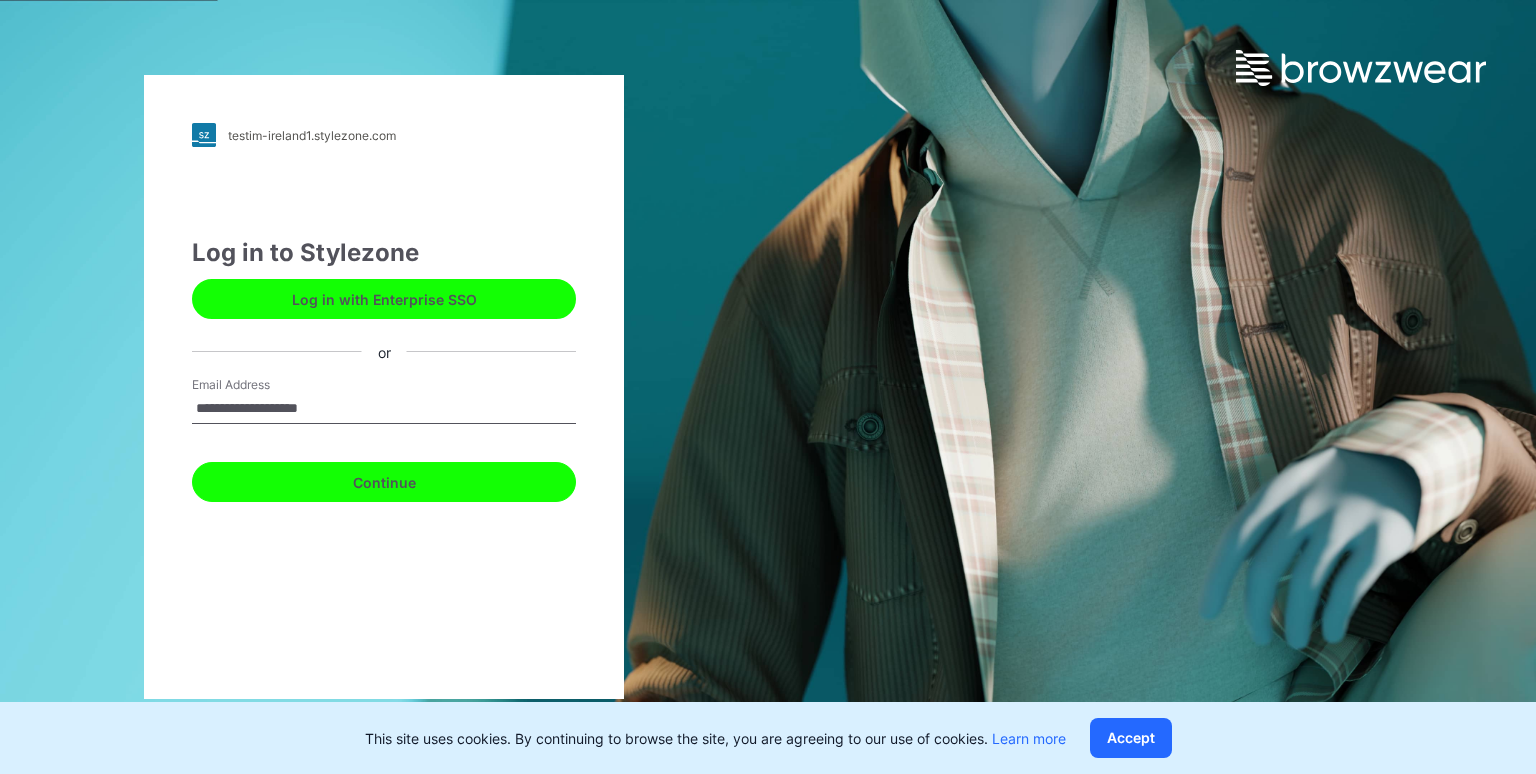 click on "Continue" at bounding box center [384, 482] 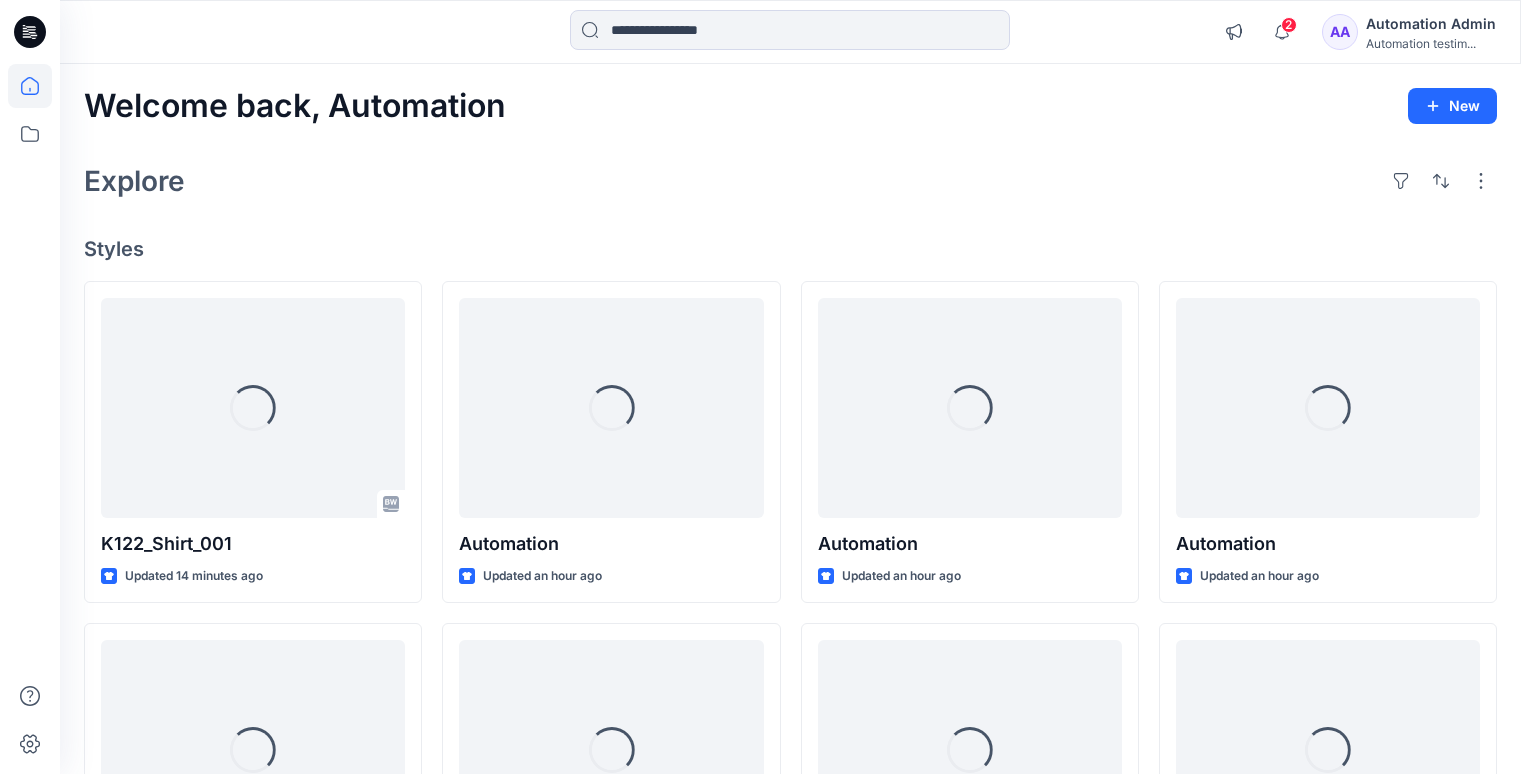 scroll, scrollTop: 0, scrollLeft: 0, axis: both 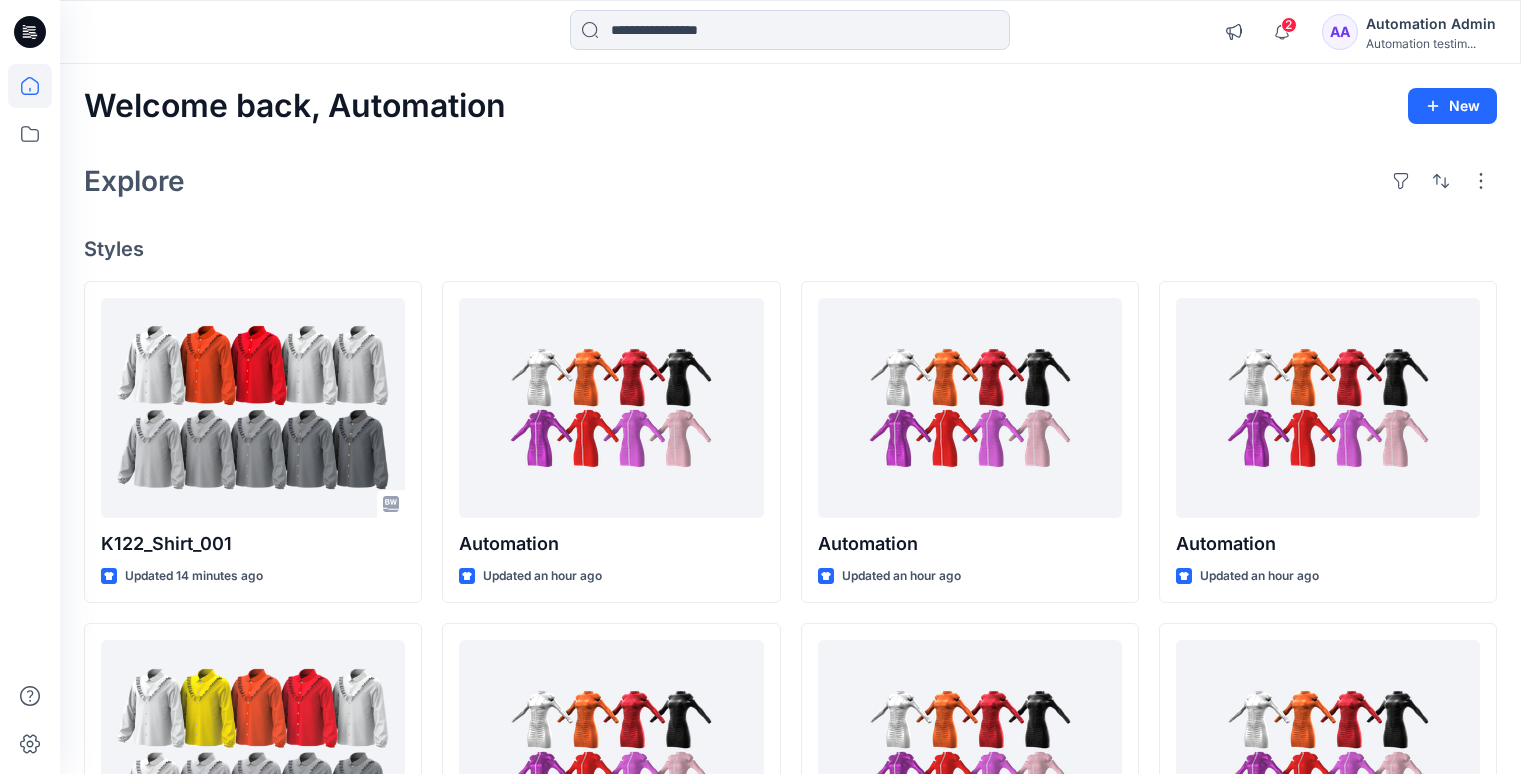 click 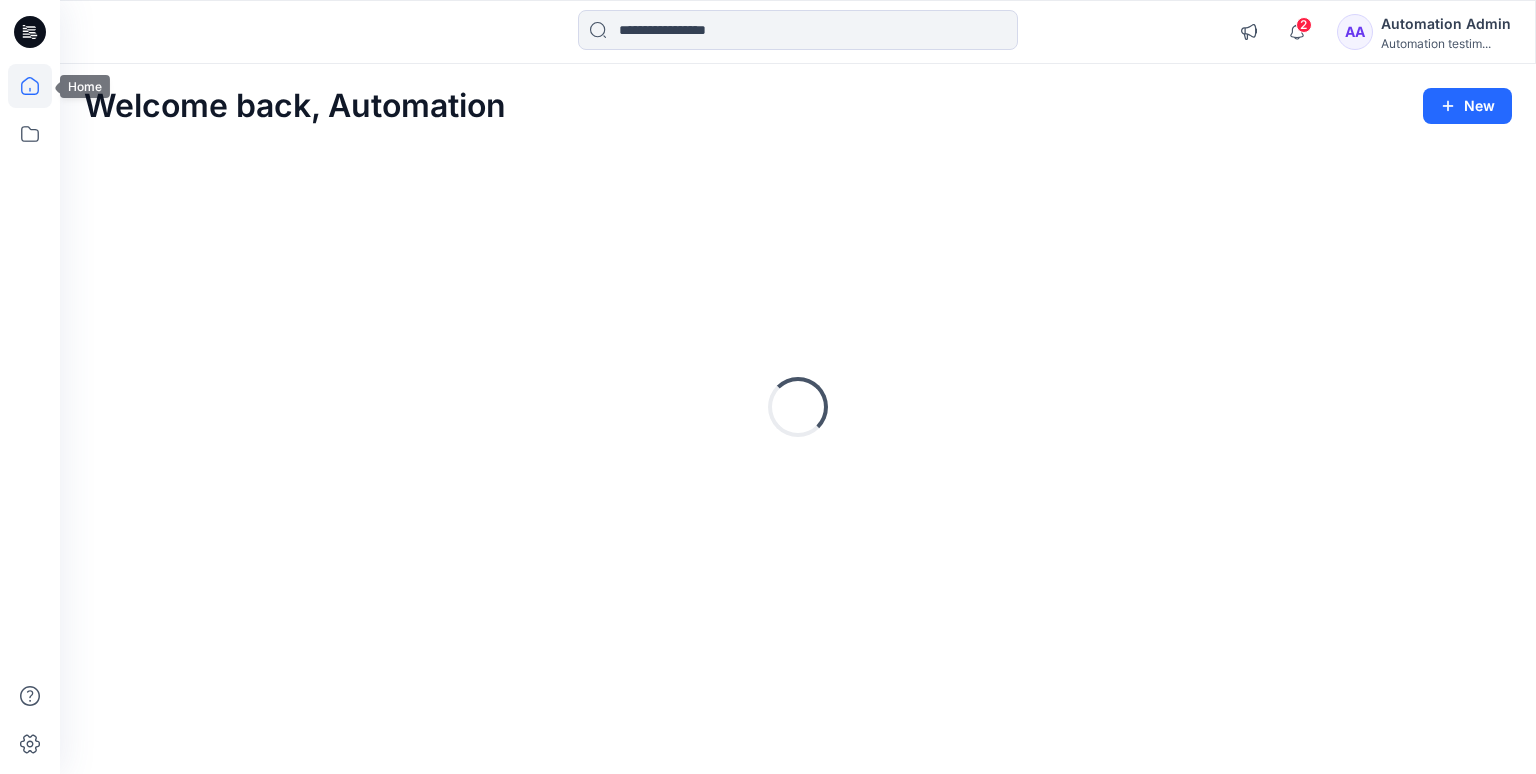 scroll, scrollTop: 0, scrollLeft: 0, axis: both 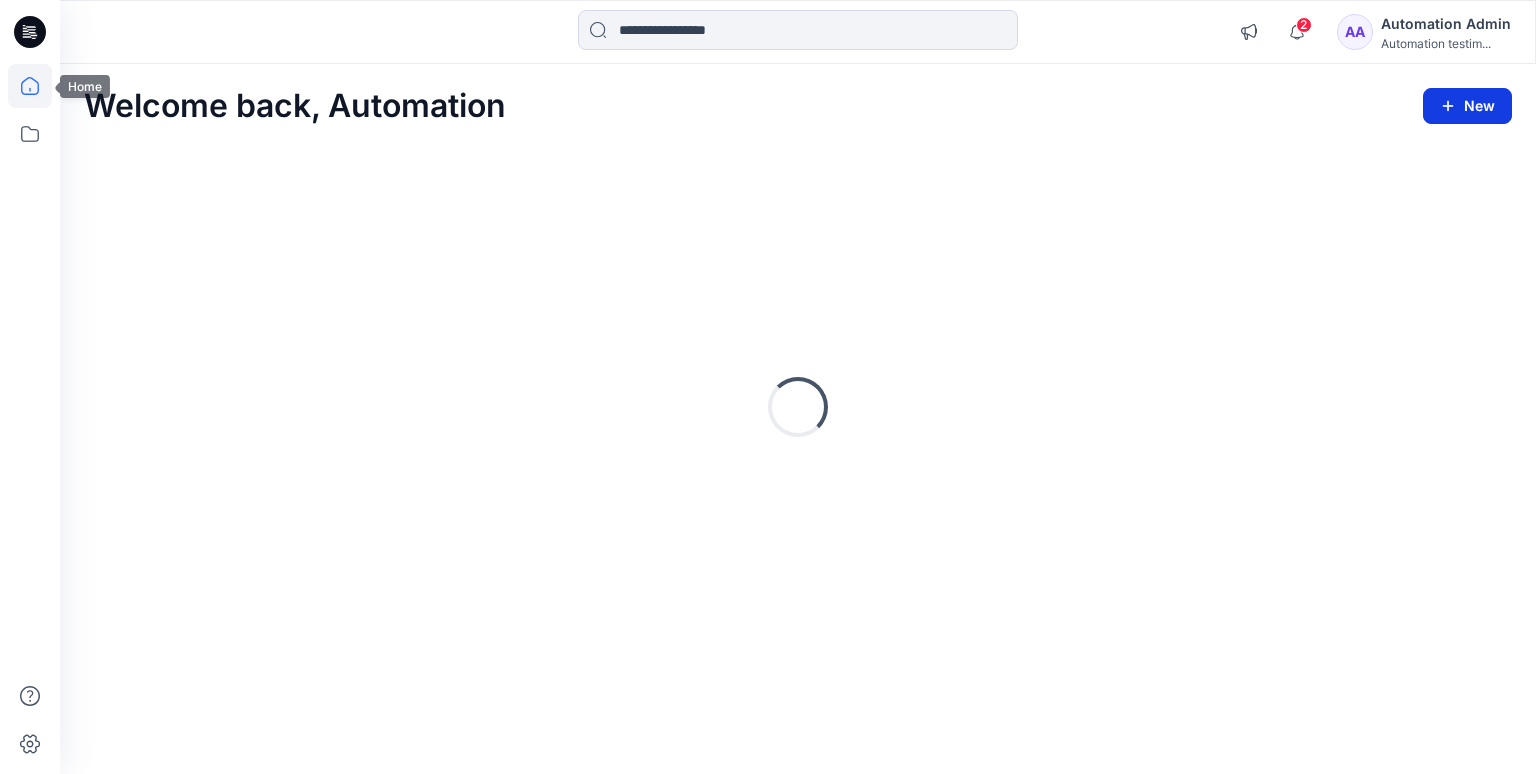 click on "New" at bounding box center (1467, 106) 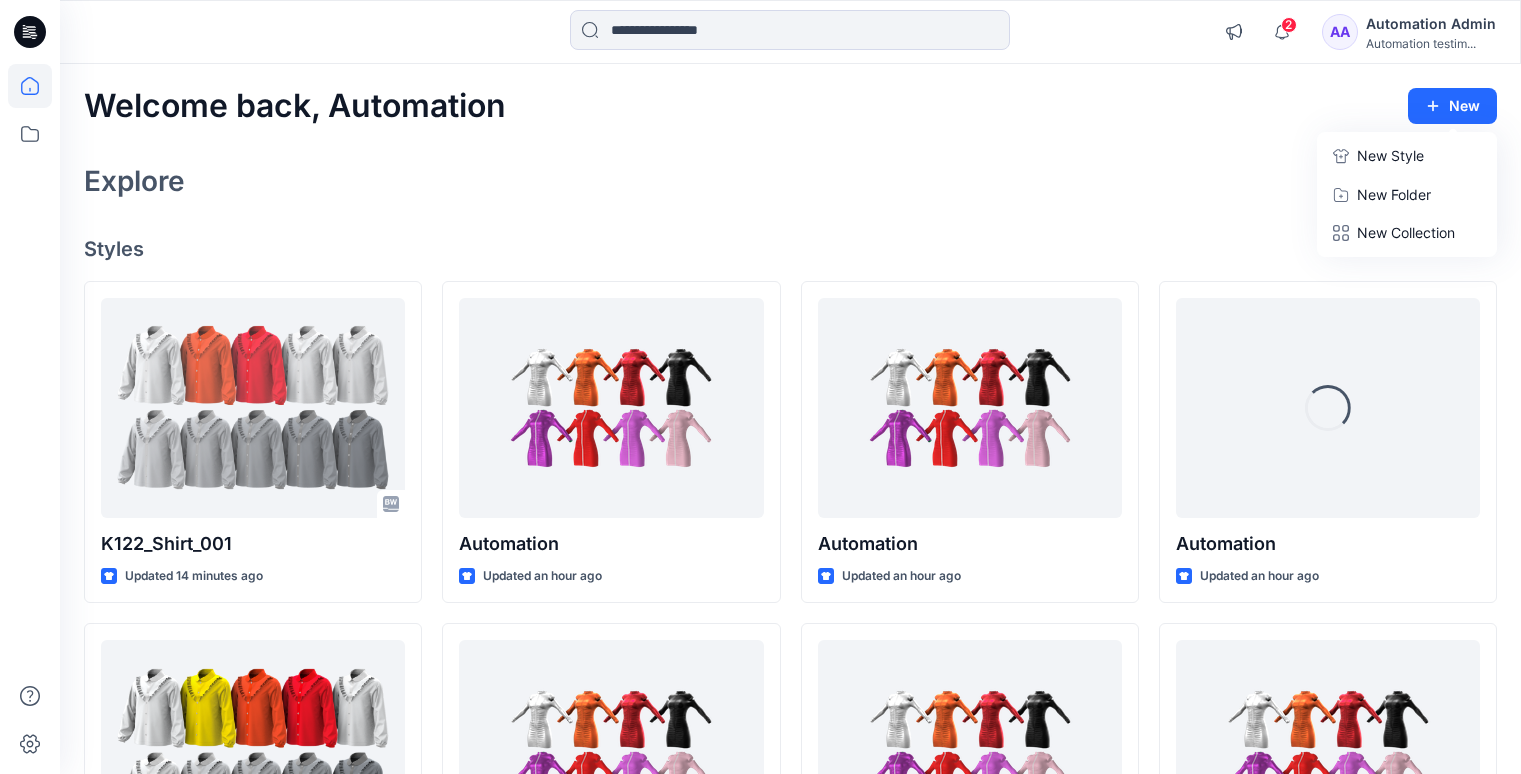 click on "New Style" at bounding box center [1390, 156] 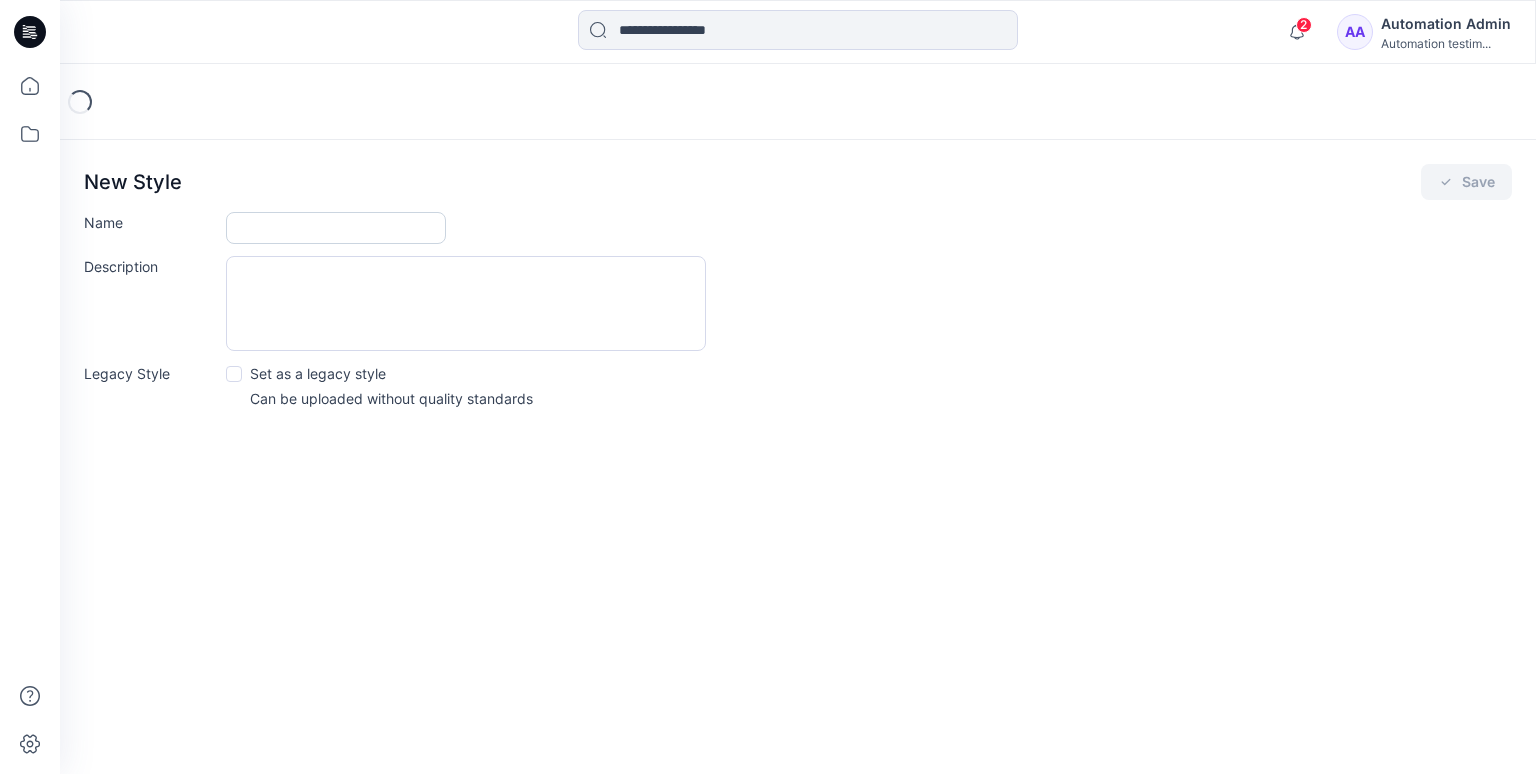 click on "Name" at bounding box center [336, 228] 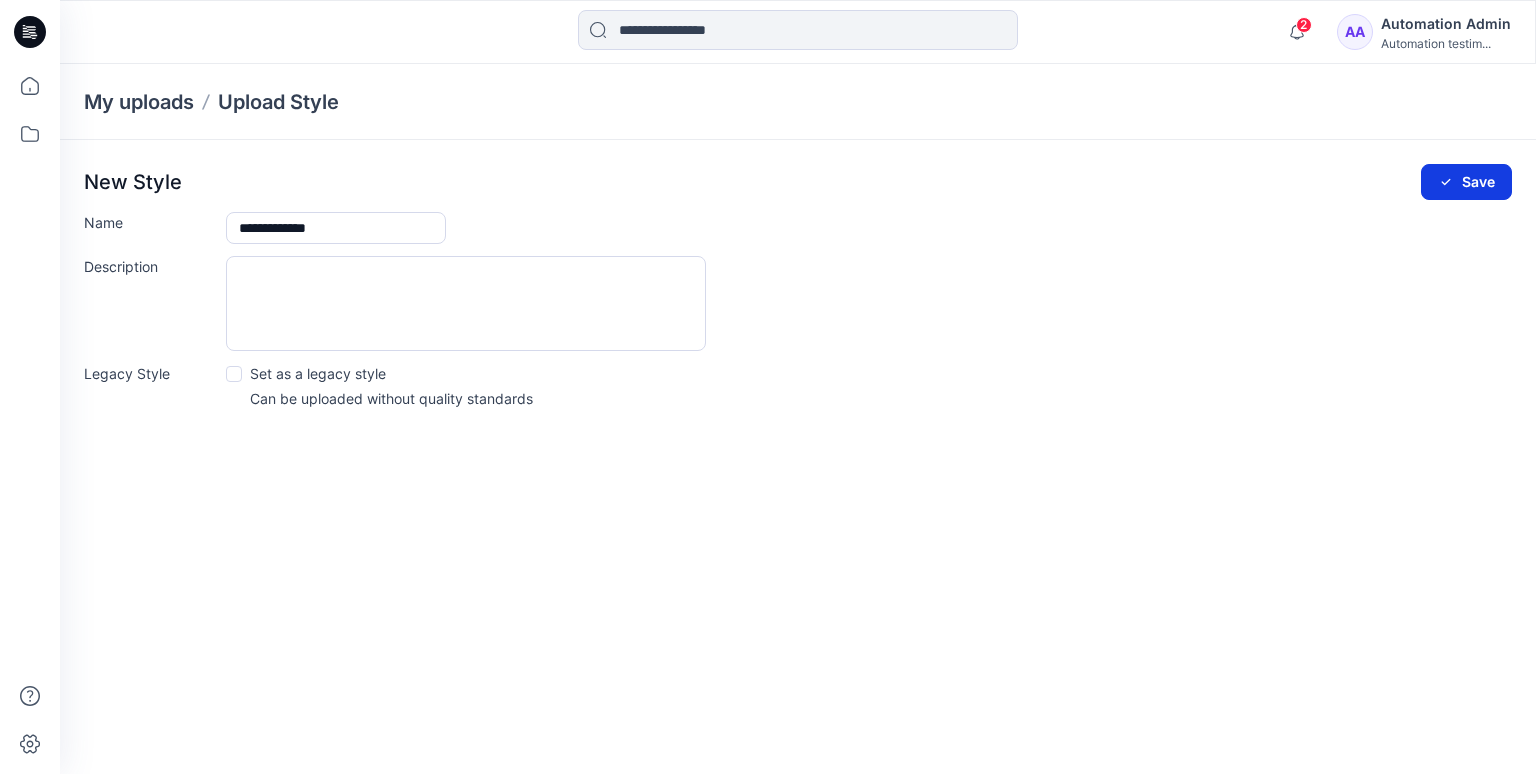 type on "**********" 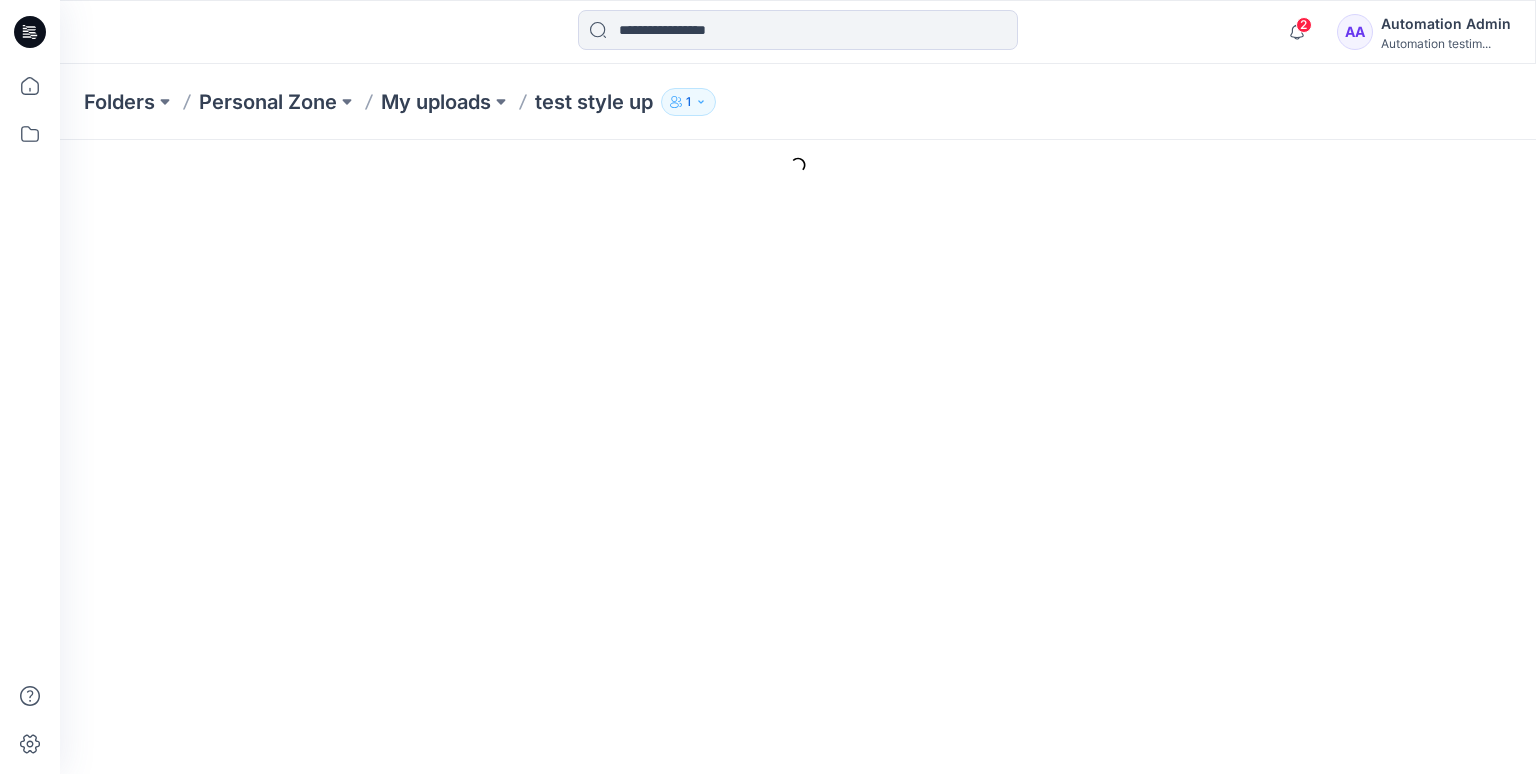 scroll, scrollTop: 0, scrollLeft: 0, axis: both 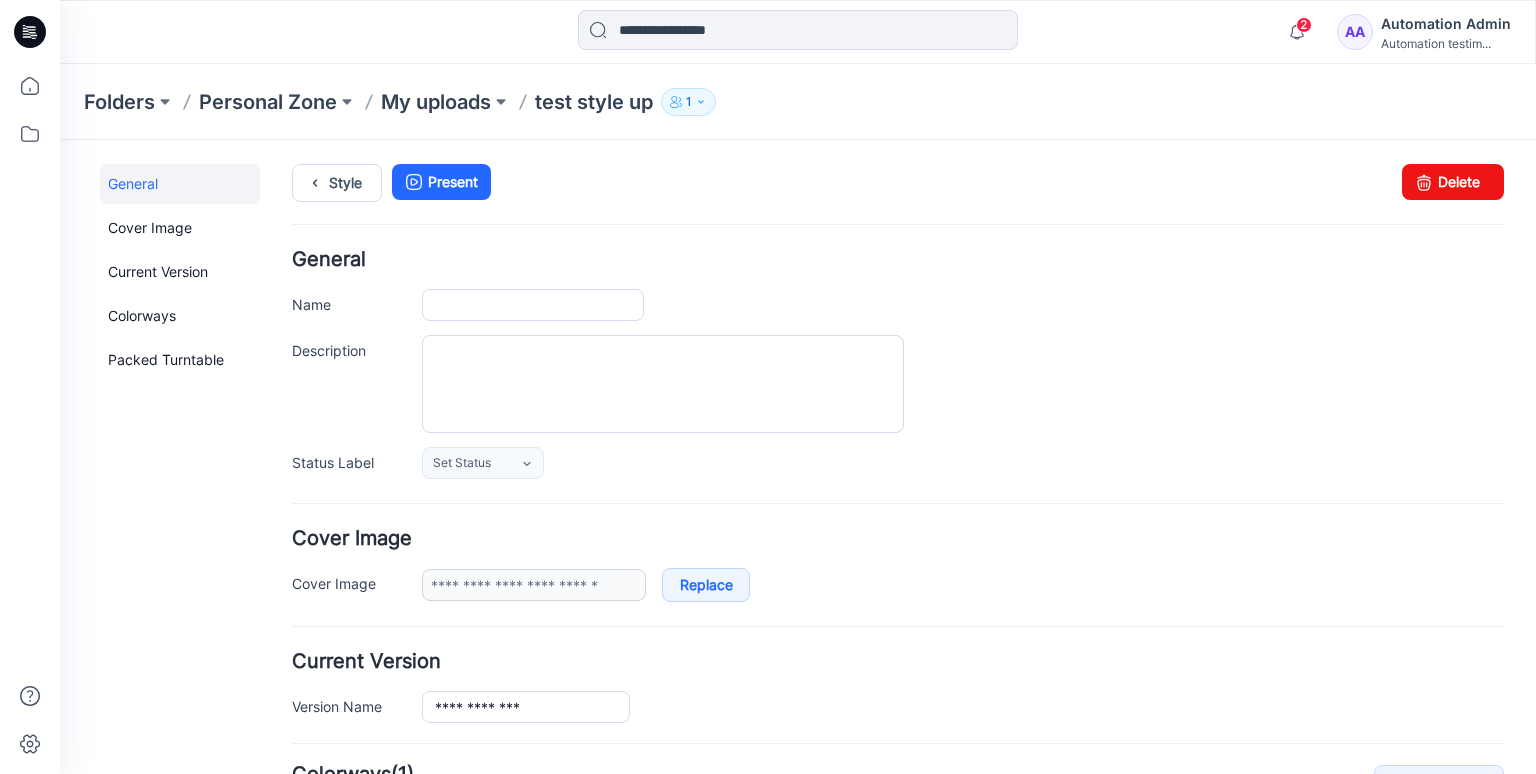 type on "**********" 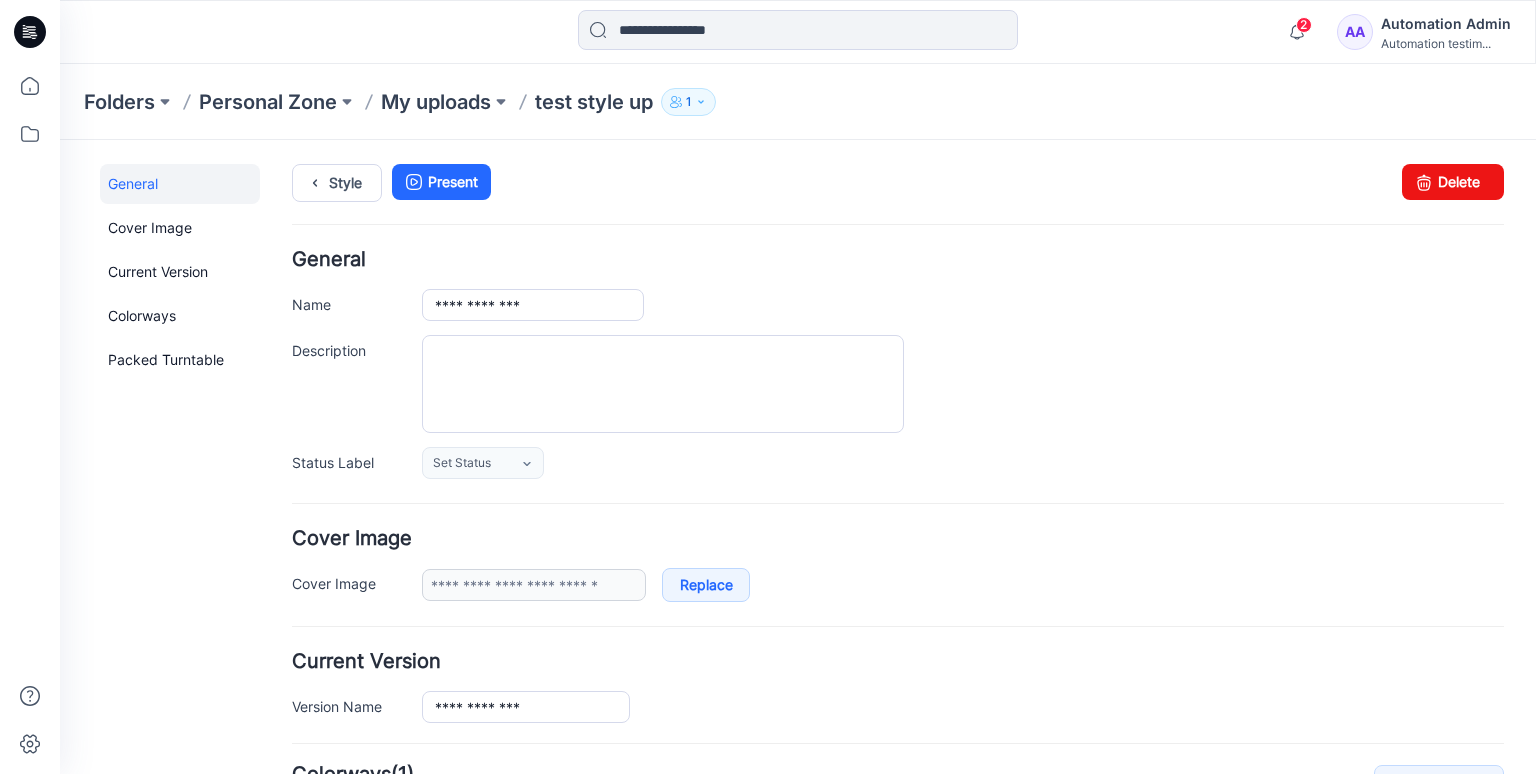 type on "**********" 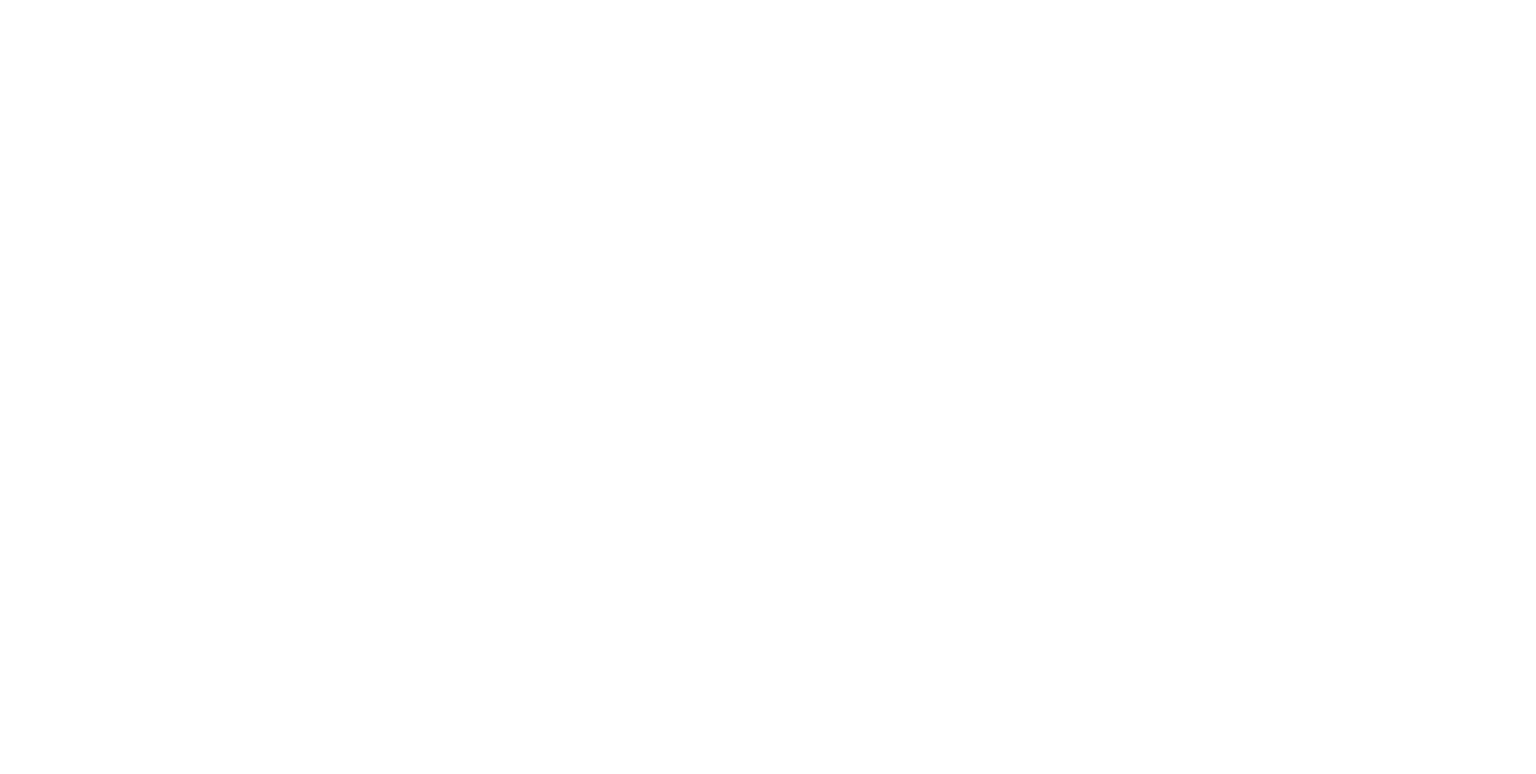scroll, scrollTop: 0, scrollLeft: 0, axis: both 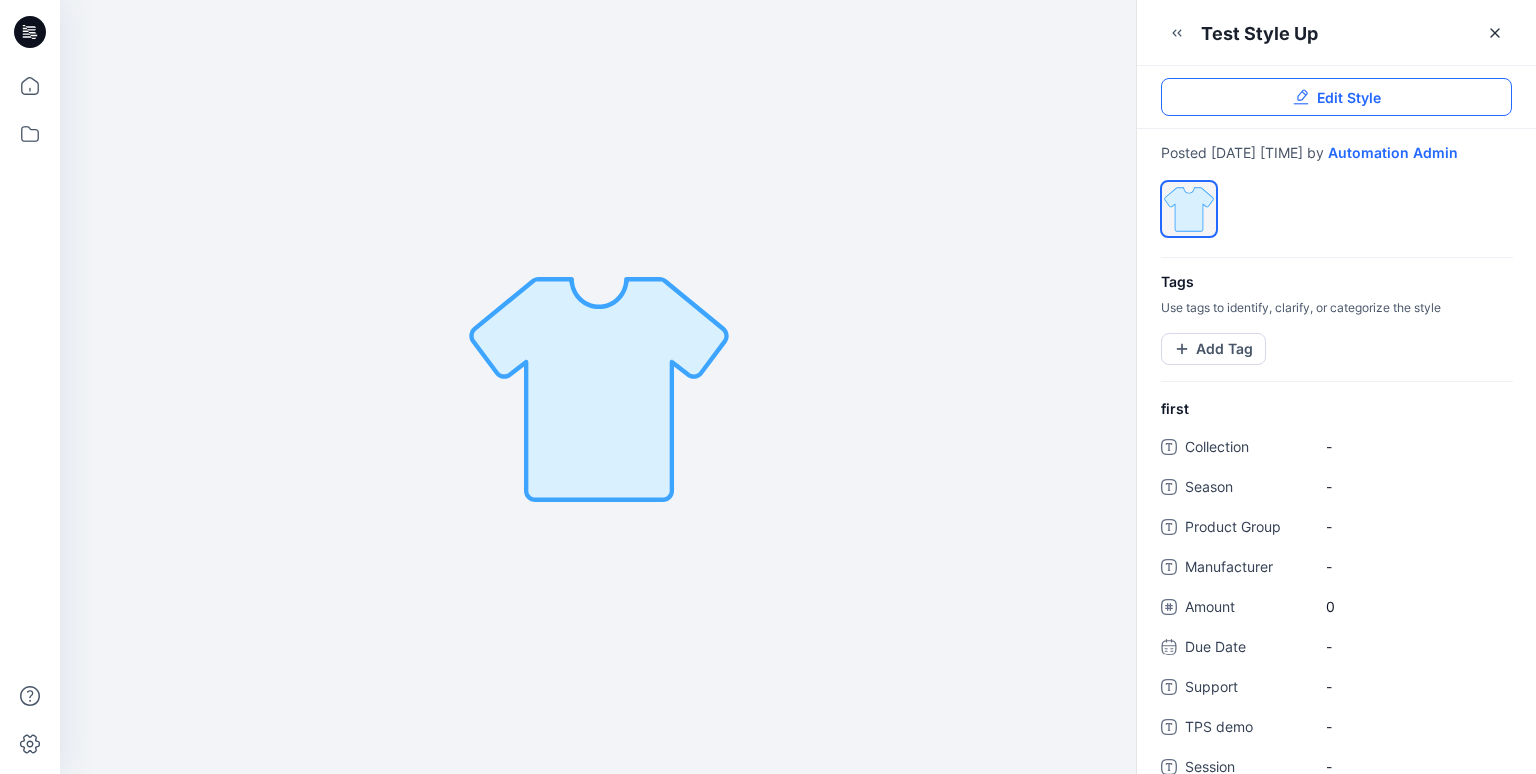 click on "Edit Style" at bounding box center (1349, 97) 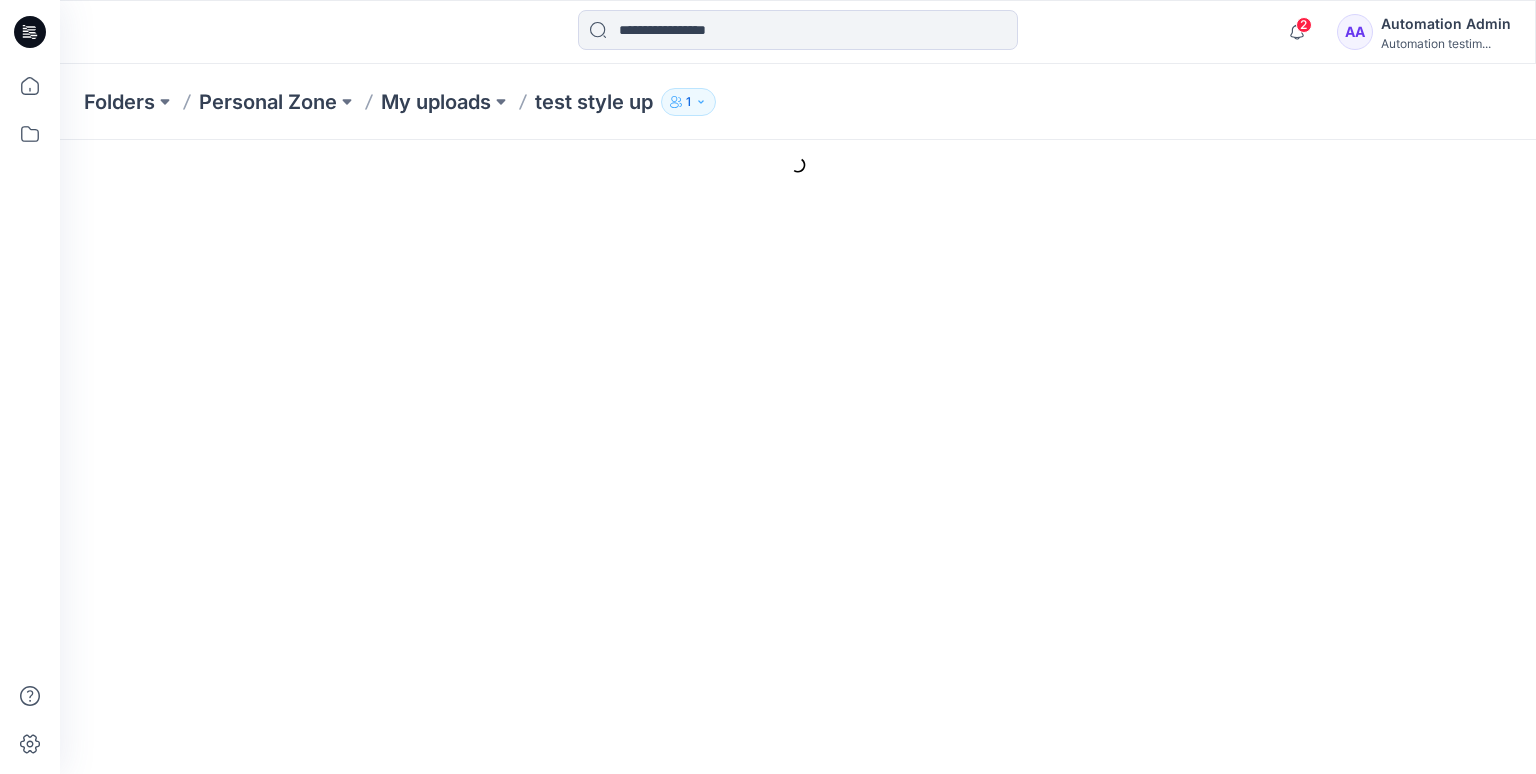 scroll, scrollTop: 0, scrollLeft: 0, axis: both 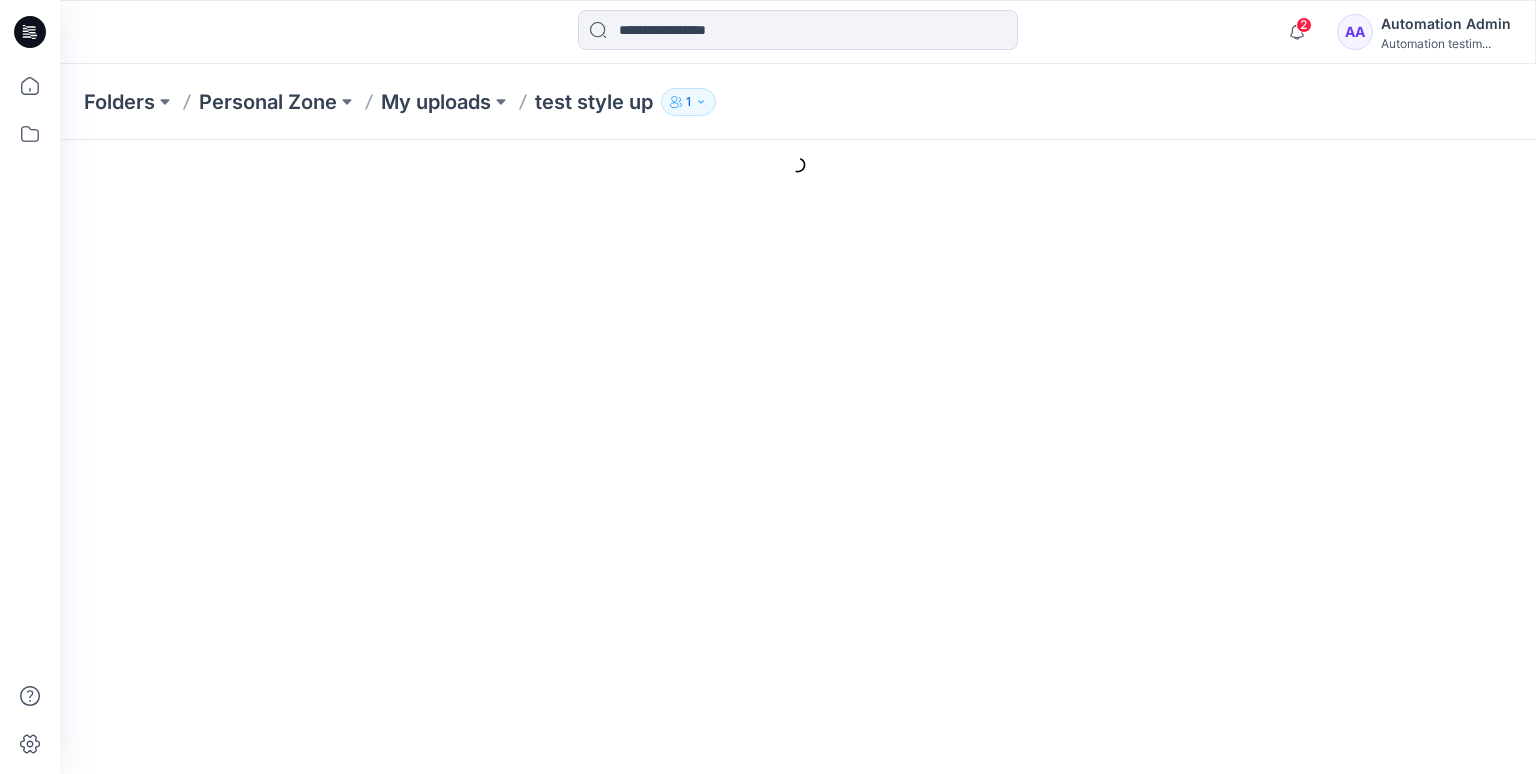 type on "**********" 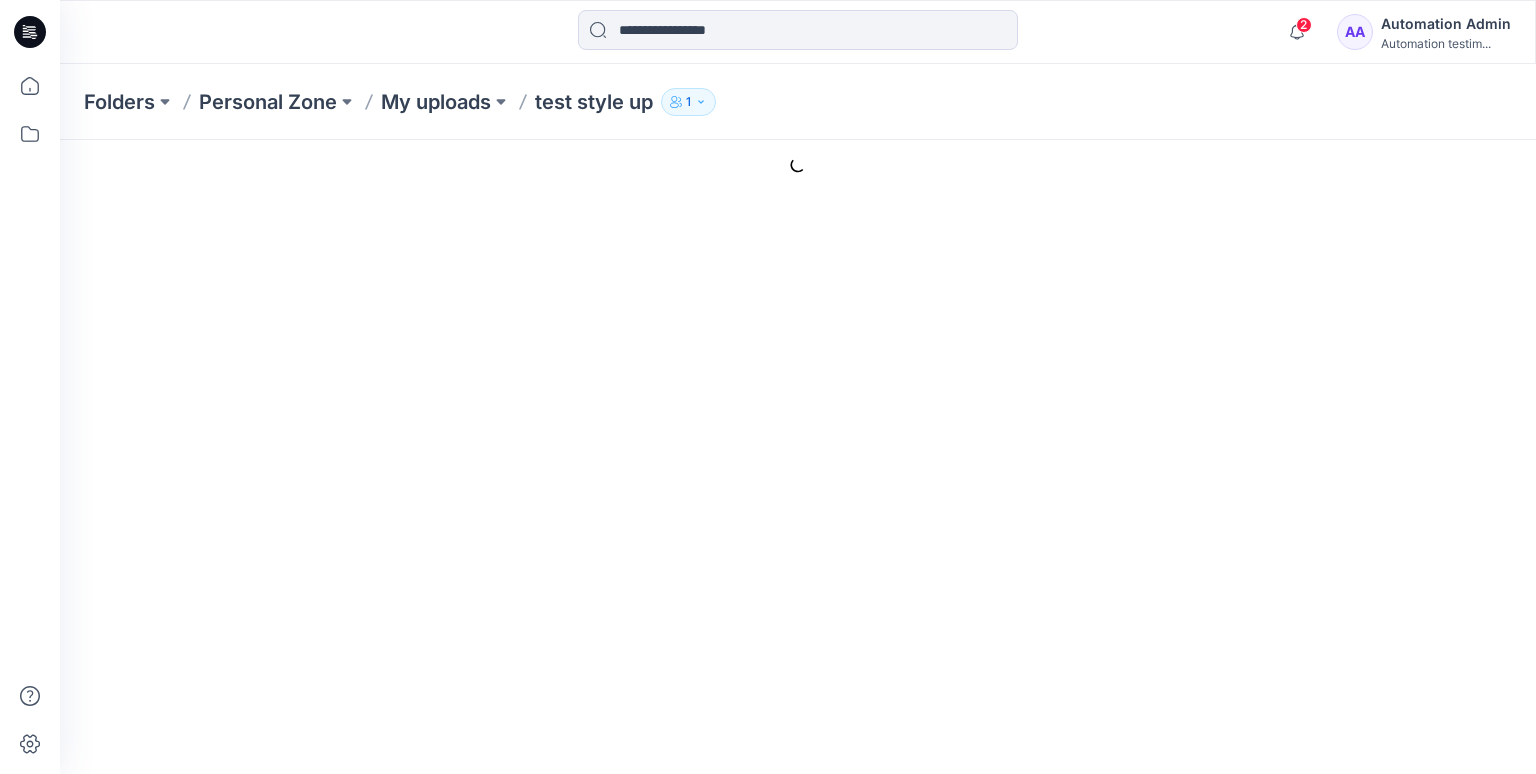 type on "**********" 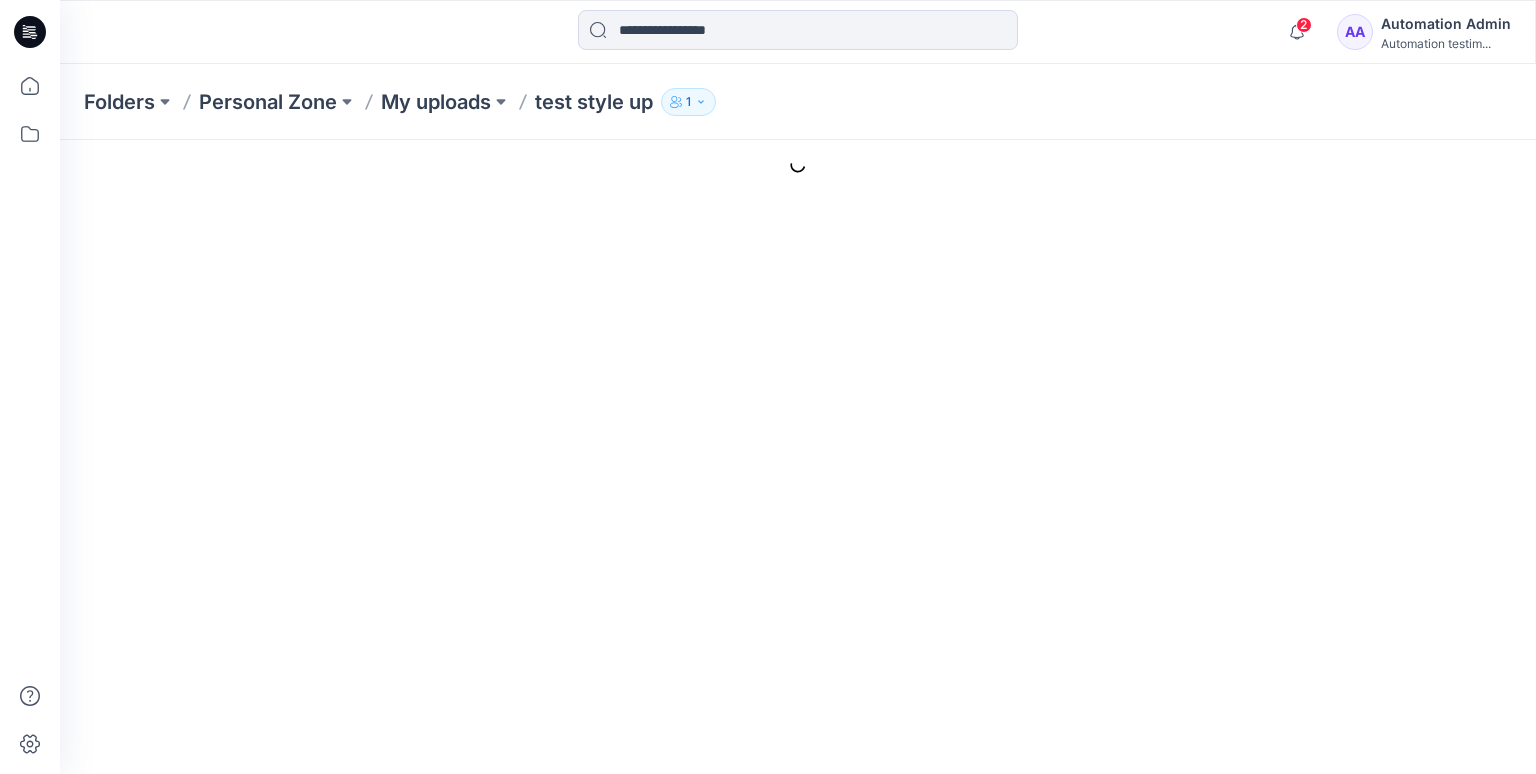 type on "**********" 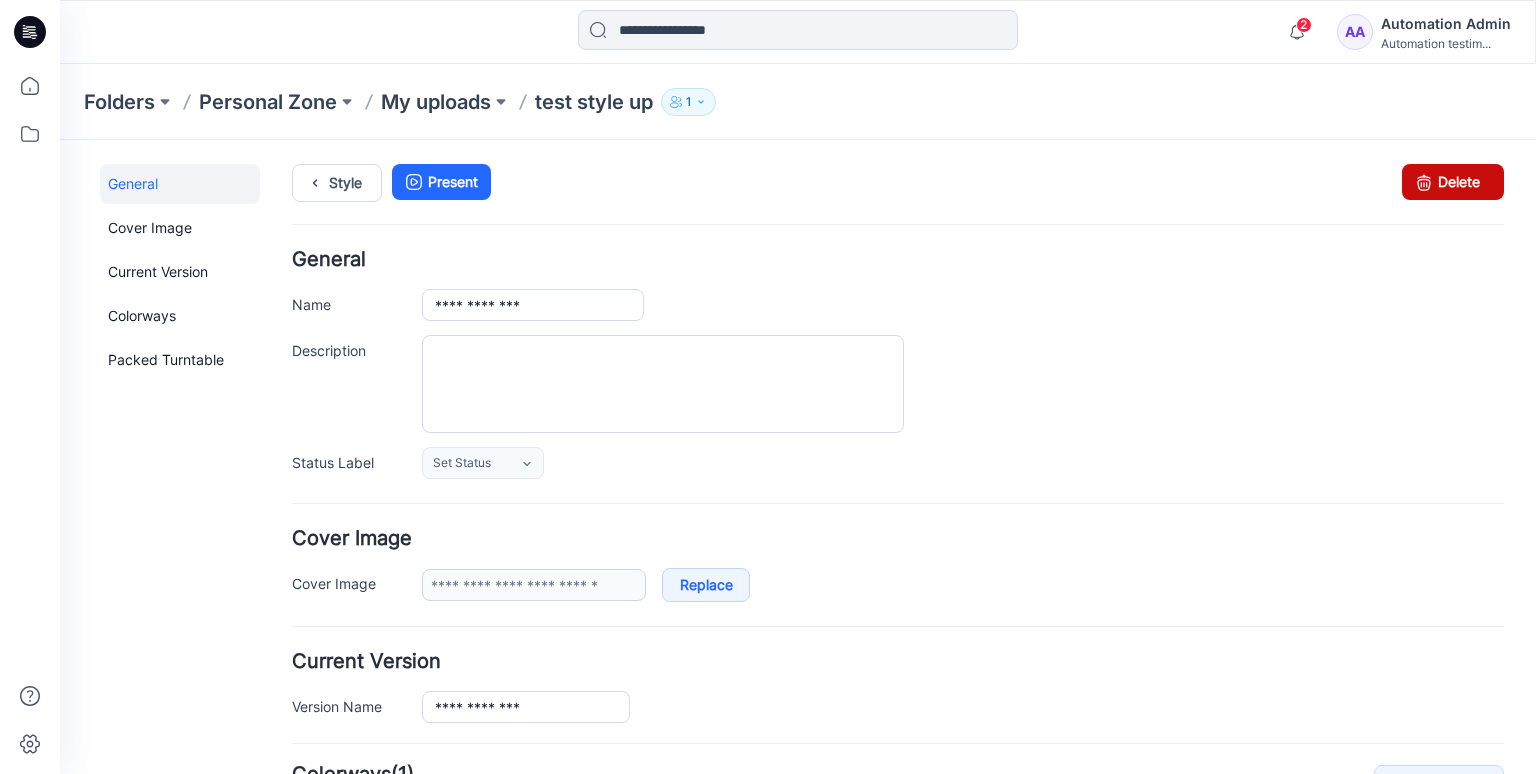 click on "Delete" at bounding box center [1453, 182] 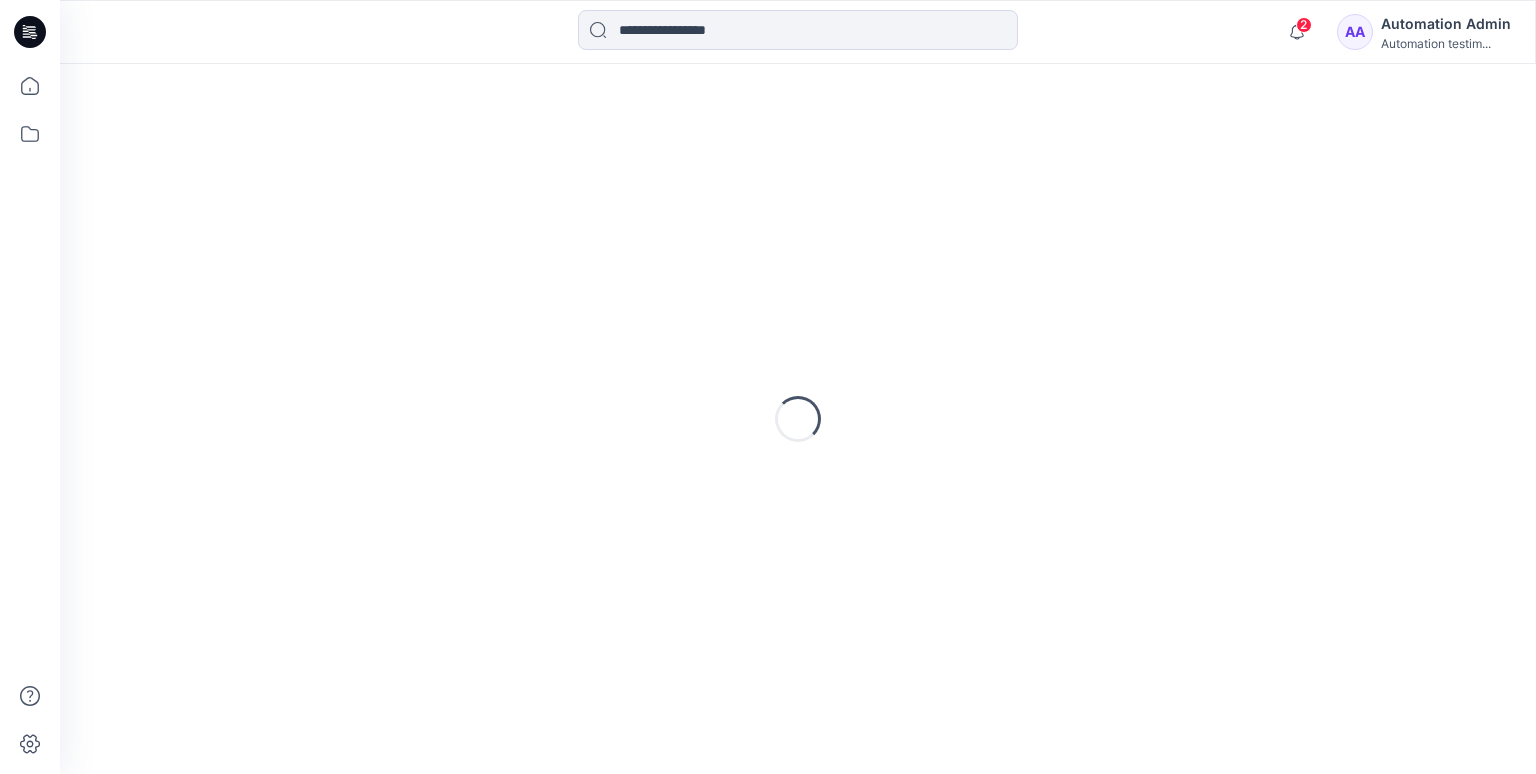 scroll, scrollTop: 0, scrollLeft: 0, axis: both 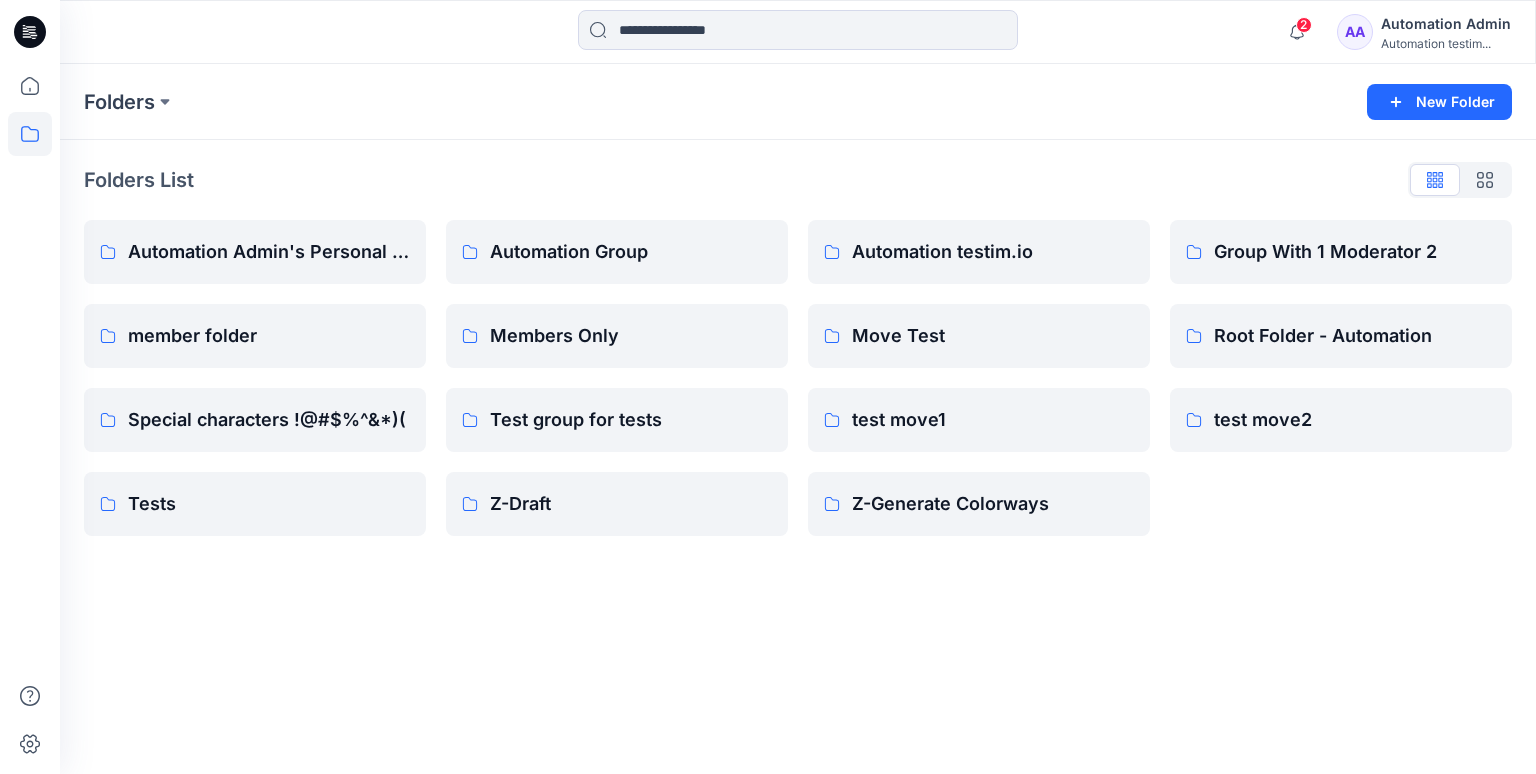 click on "Automation Admin" at bounding box center (1446, 24) 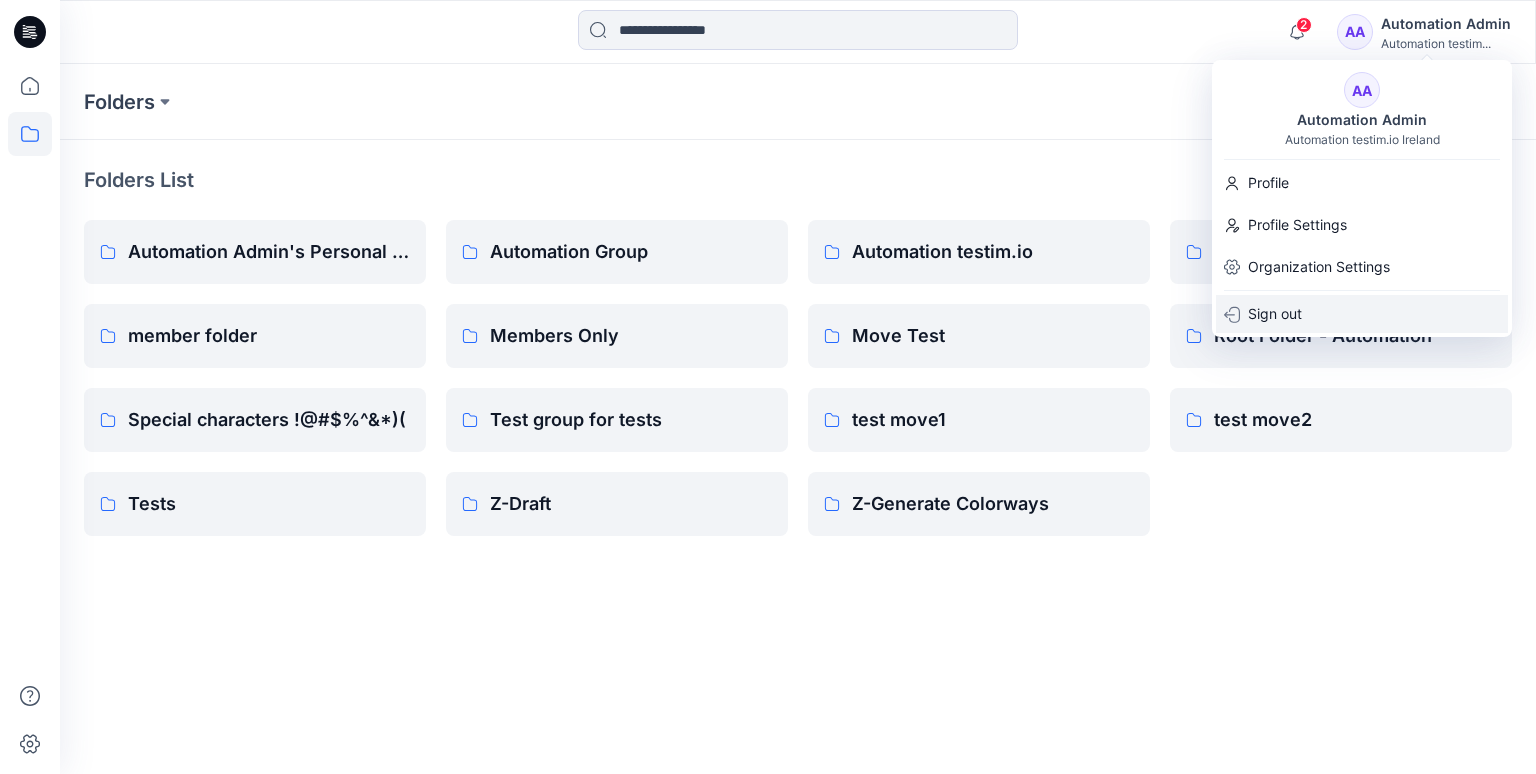 click on "Sign out" at bounding box center (1275, 314) 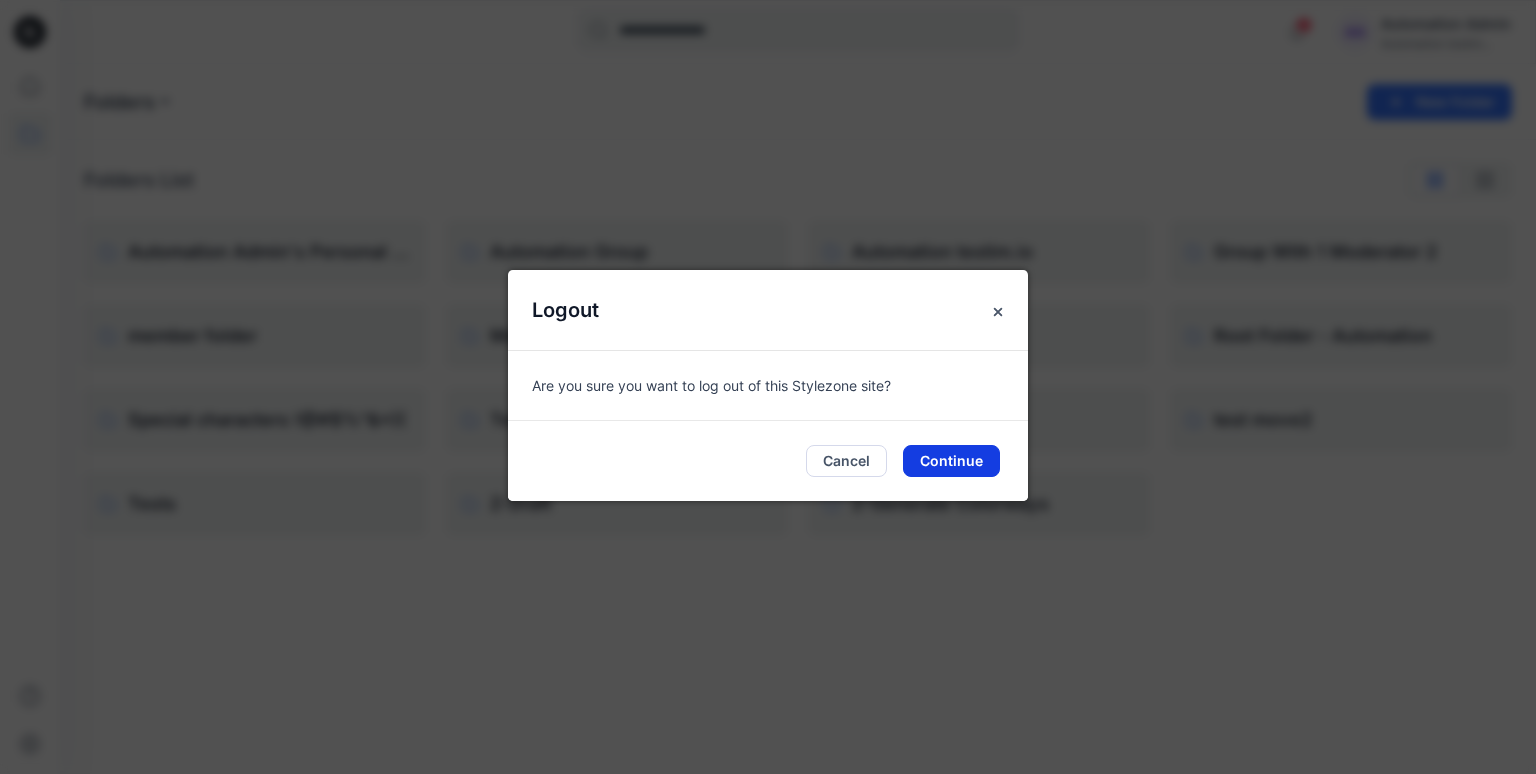 click on "Continue" at bounding box center [951, 461] 